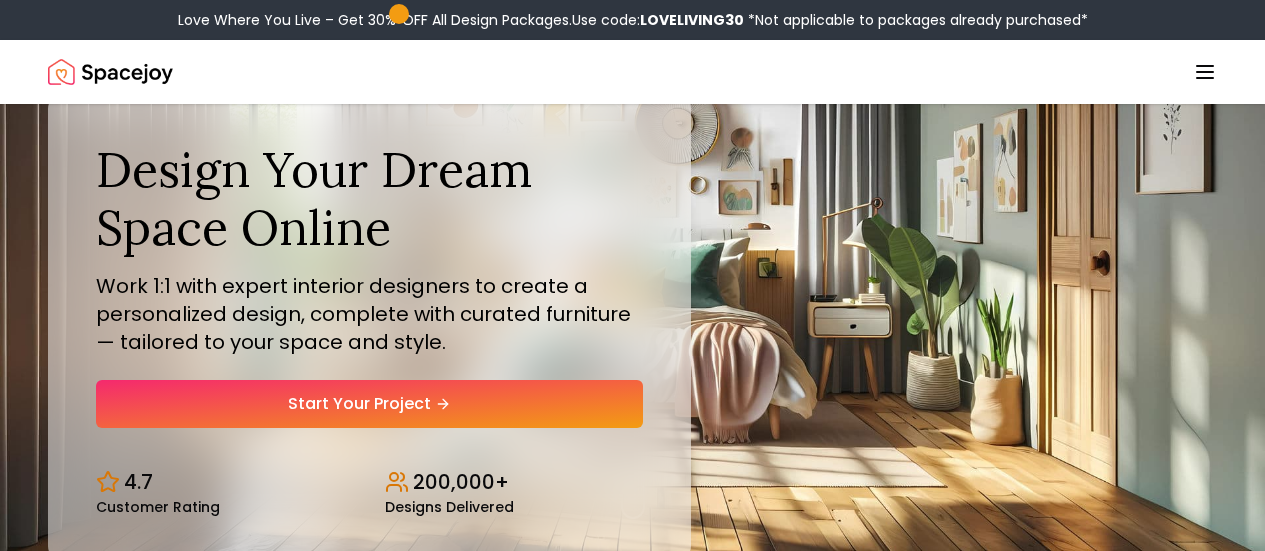 scroll, scrollTop: 0, scrollLeft: 0, axis: both 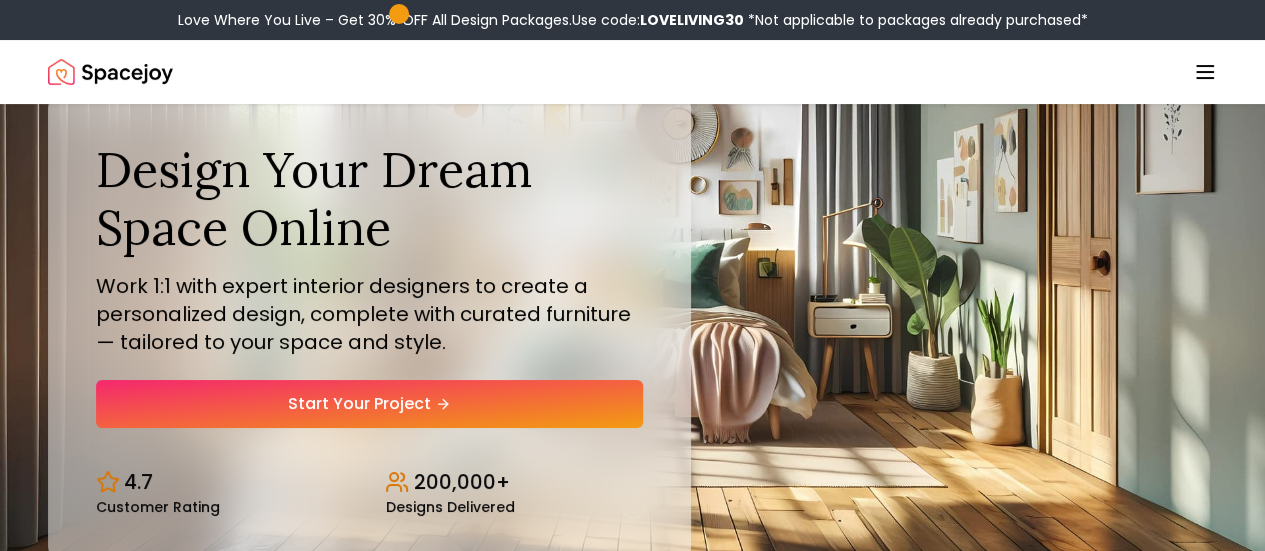 click on "Love Where You Live – Get 30% OFF All Design Packages. Use code: LOVELIVING30 *Not applicable to packages already purchased Spacejoy How It Works Design Portfolio Pricing Shop Search Start Your Project [FIRST] [LAST] Design Your Dream Space Online Work 1:1 with expert interior designers to create a personalized design, complete with curated furniture — tailored to your space and style. Start Your Project 4.7 Customer Rating 200,000+ Designs Delivered Design Your Dream Space Online Work 1:1 with expert interior designers to create a personalized design, complete with curated furniture — tailored to your space and style. Start Your Project 4.7 Customer Rating 200,000+ Designs Delivered Love Where You Live Get 30% OFF on all Design Packages Get Started Mid-Summer Style Event Up to 60% OFF on Furniture & Decor Shop Now Get Matched with Expert Interior Designers Online! [FIRST] [LAST] Designer [FIRST] [LAST] Designer [FIRST] [LAST] Designer [FIRST] [LAST] Designer 1 2" at bounding box center (632, 5797) 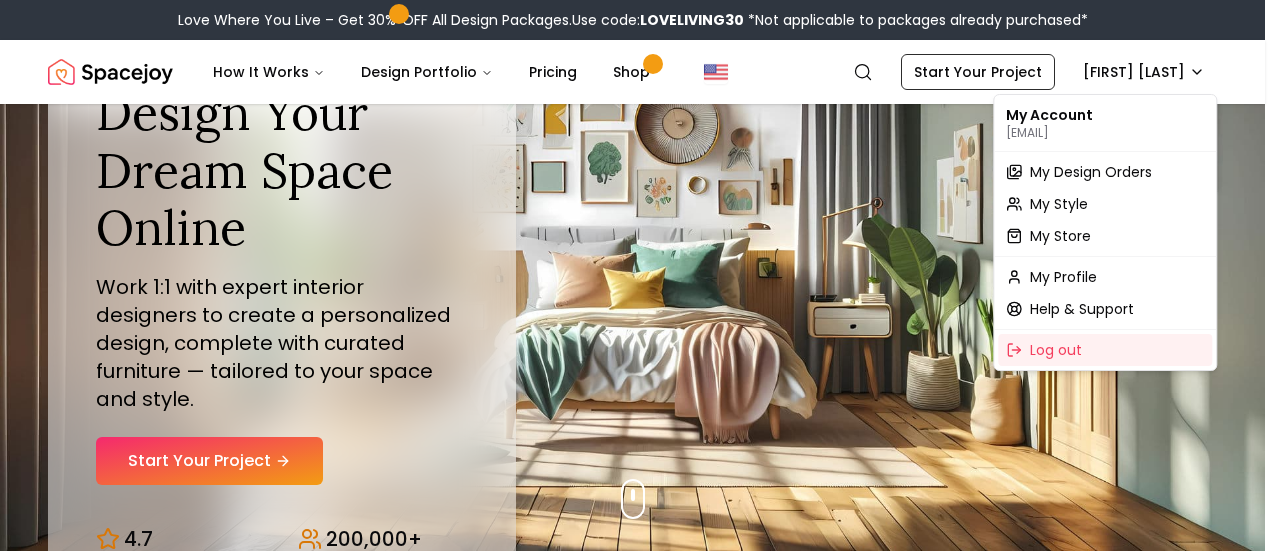 click on "Love Where You Live – Get 30% OFF All Design Packages. Use code: LOVELIVING30 *Not applicable to packages already purchased Spacejoy How It Works Design Portfolio Pricing Shop Search Start Your Project [FIRST] [LAST] Design Your Dream Space Online Work 1:1 with expert interior designers to create a personalized design, complete with curated furniture — tailored to your space and style. Start Your Project 4.7 Customer Rating 200,000+ Designs Delivered Design Your Dream Space Online Work 1:1 with expert interior designers to create a personalized design, complete with curated furniture — tailored to your space and style. Start Your Project 4.7 Customer Rating 200,000+ Designs Delivered Love Where You Live Get 30% OFF on all Design Packages Get Started Mid-Summer Style Event Up to 60% OFF on Furniture & Decor Shop Now Get Matched with Expert Interior Designers Online! [FIRST] [LAST] Designer [FIRST] [LAST] Designer [FIRST] [LAST] Designer [FIRST] [LAST] Designer 1 2" at bounding box center [640, 5718] 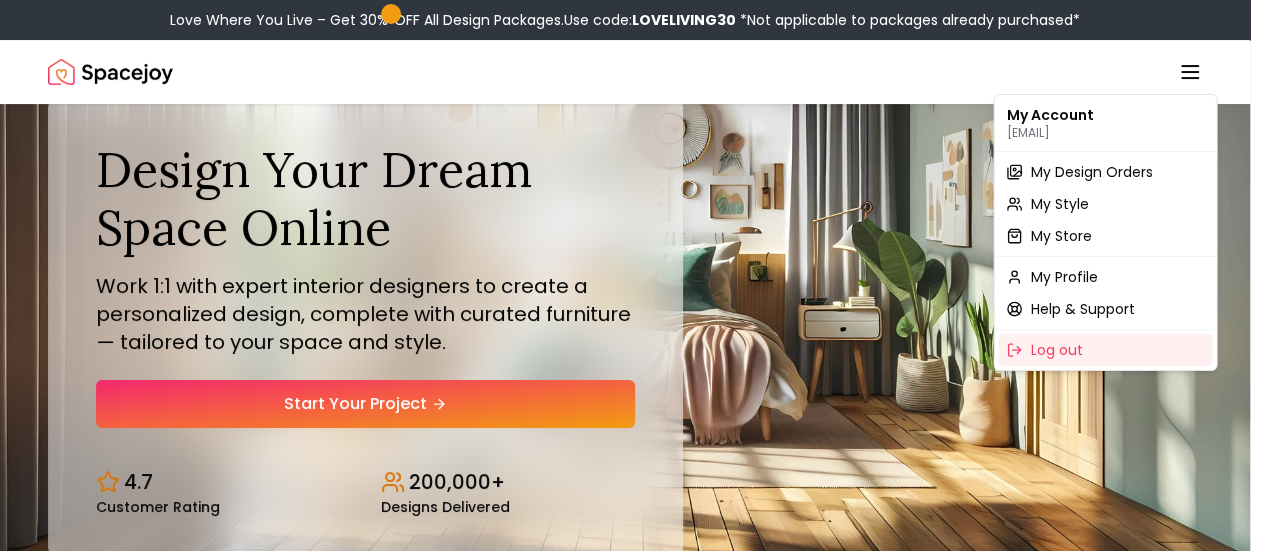 click on "Love Where You Live – Get 30% OFF All Design Packages. Use code: LOVELIVING30 *Not applicable to packages already purchased Spacejoy How It Works Design Portfolio Pricing Shop Search Start Your Project [FIRST] [LAST] Design Your Dream Space Online Work 1:1 with expert interior designers to create a personalized design, complete with curated furniture — tailored to your space and style. Start Your Project 4.7 Customer Rating 200,000+ Designs Delivered Design Your Dream Space Online Work 1:1 with expert interior designers to create a personalized design, complete with curated furniture — tailored to your space and style. Start Your Project 4.7 Customer Rating 200,000+ Designs Delivered Love Where You Live Get 30% OFF on all Design Packages Get Started Mid-Summer Style Event Up to 60% OFF on Furniture & Decor Shop Now Get Matched with Expert Interior Designers Online! [FIRST] [LAST] Designer [FIRST] [LAST] Designer [FIRST] [LAST] Designer [FIRST] [LAST] Designer 1 2" at bounding box center [632, 5795] 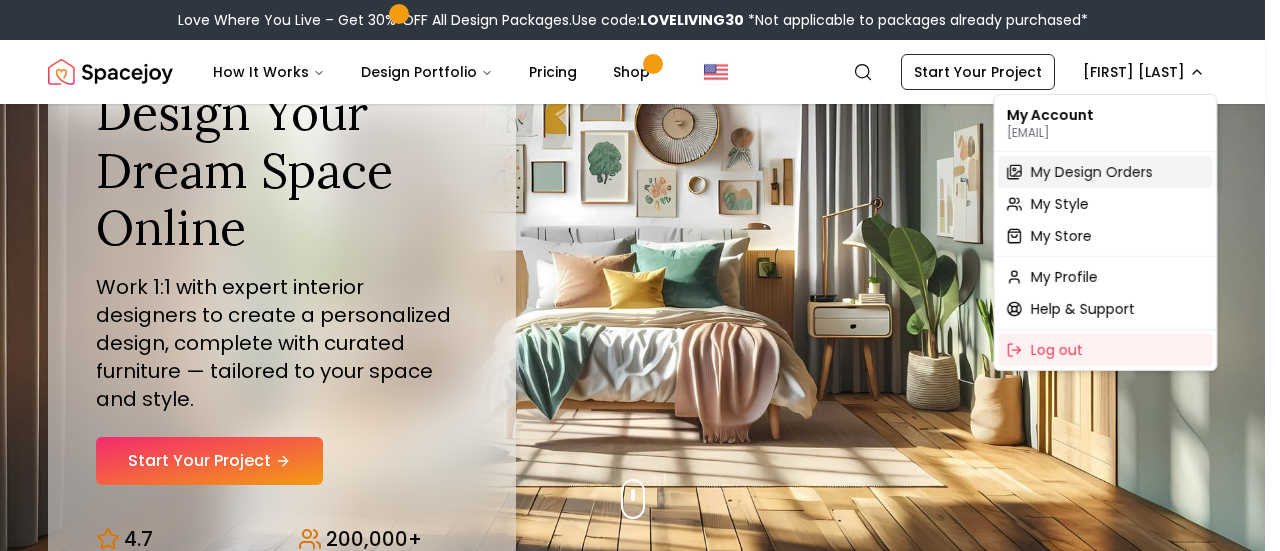 click on "My Design Orders" at bounding box center (1091, 172) 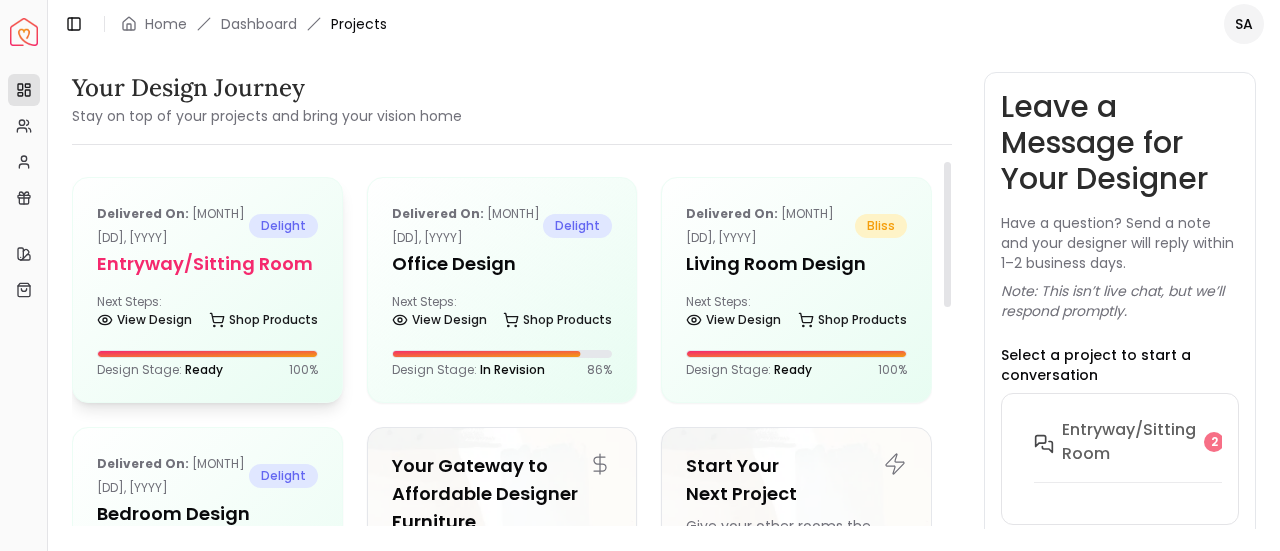 click on "entryway/Sitting Room" at bounding box center [207, 264] 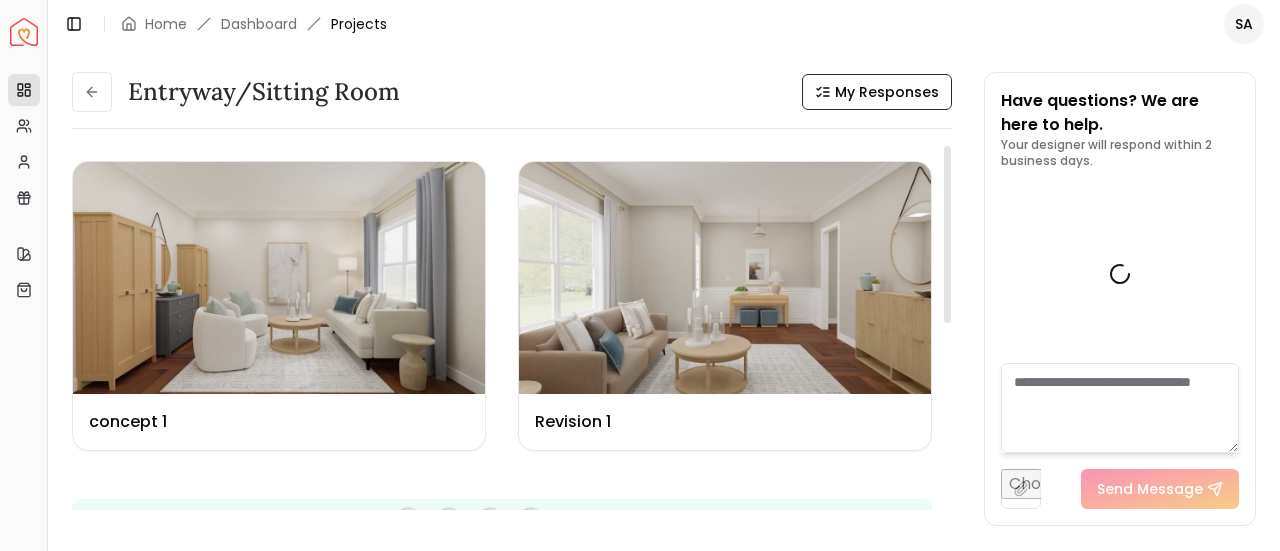 scroll, scrollTop: 3336, scrollLeft: 0, axis: vertical 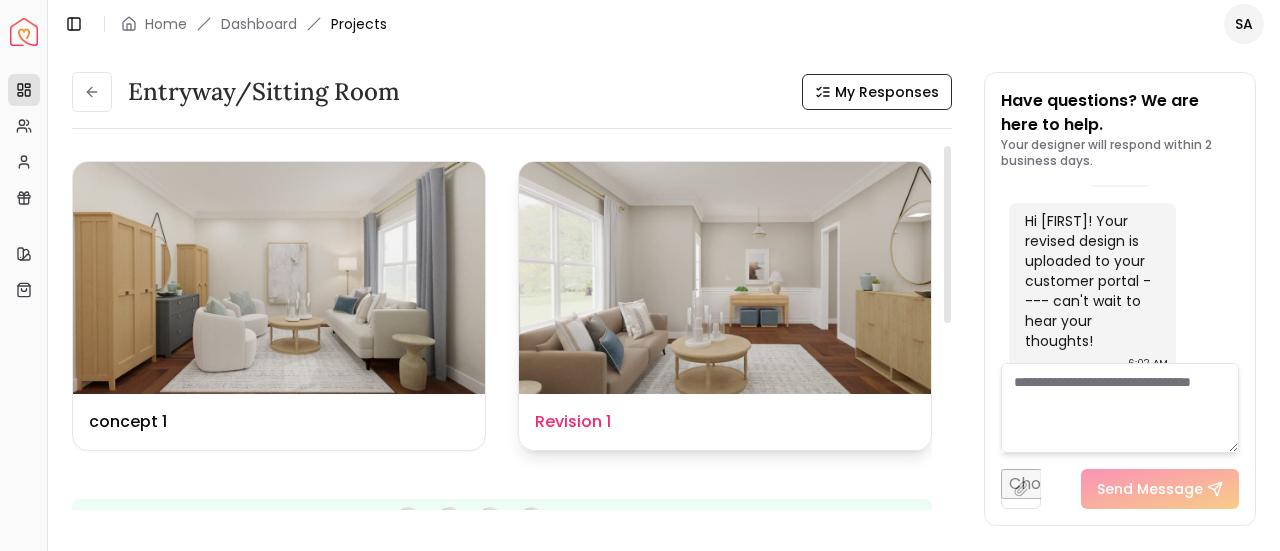 click at bounding box center (725, 278) 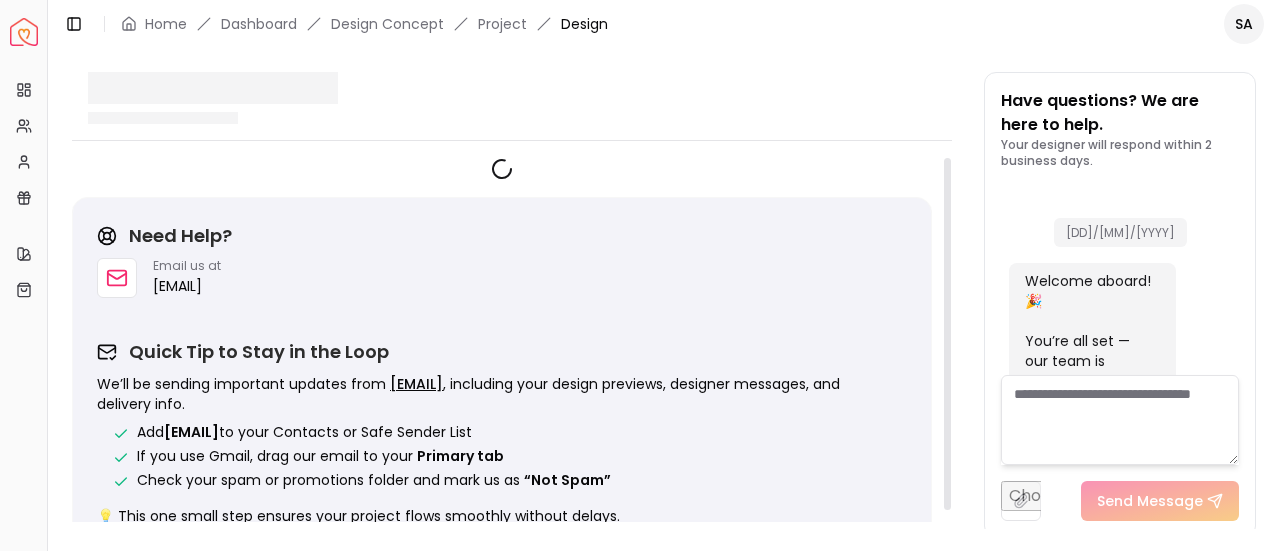 scroll, scrollTop: 3320, scrollLeft: 0, axis: vertical 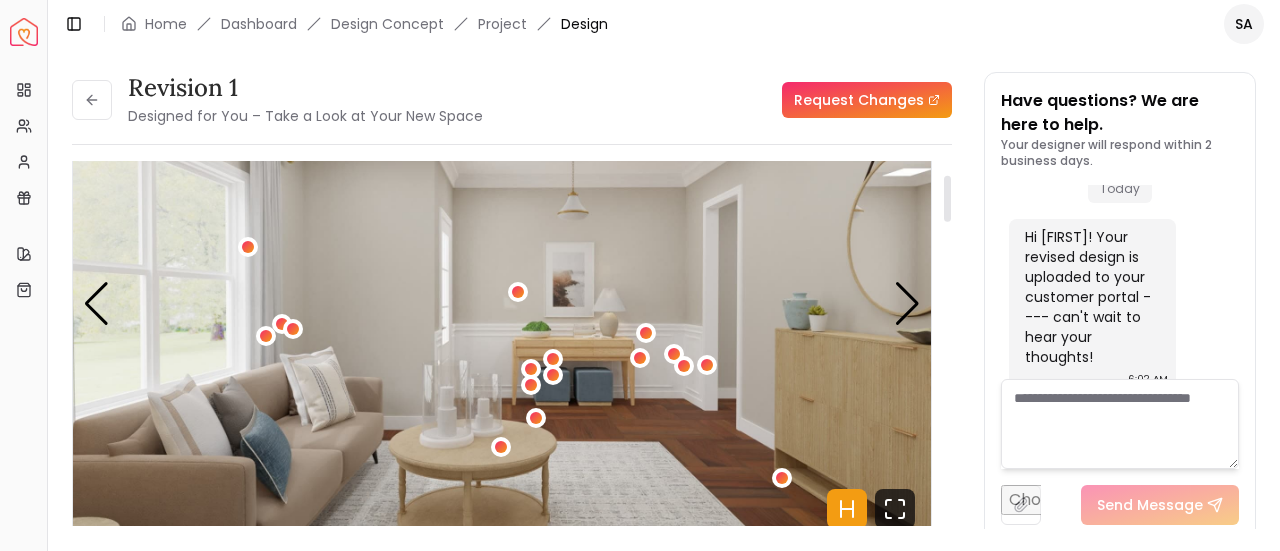click 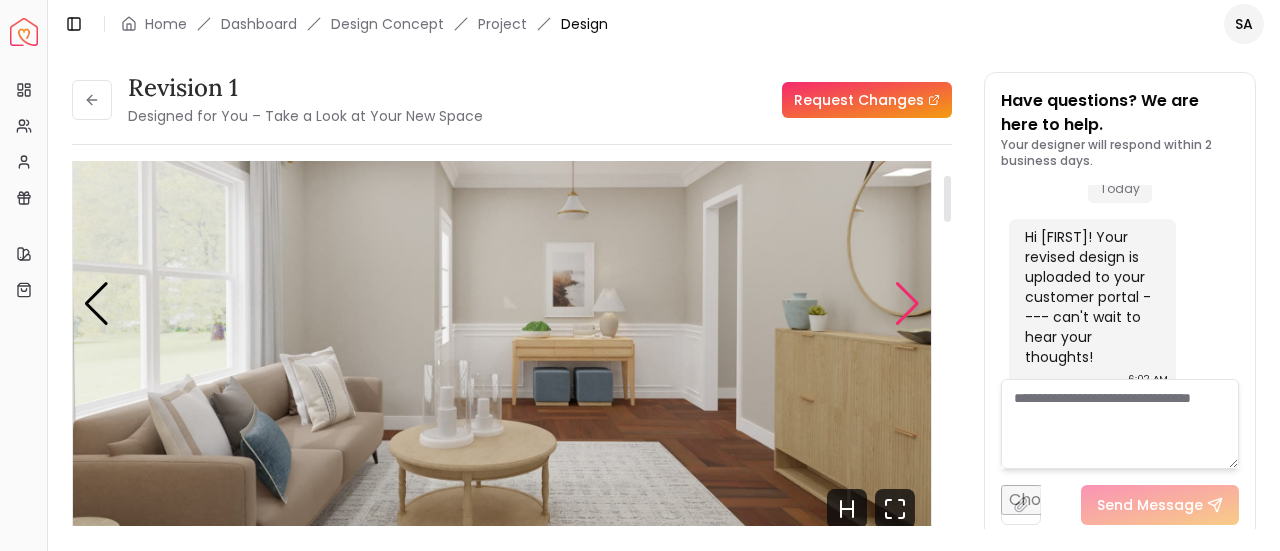 click at bounding box center [907, 304] 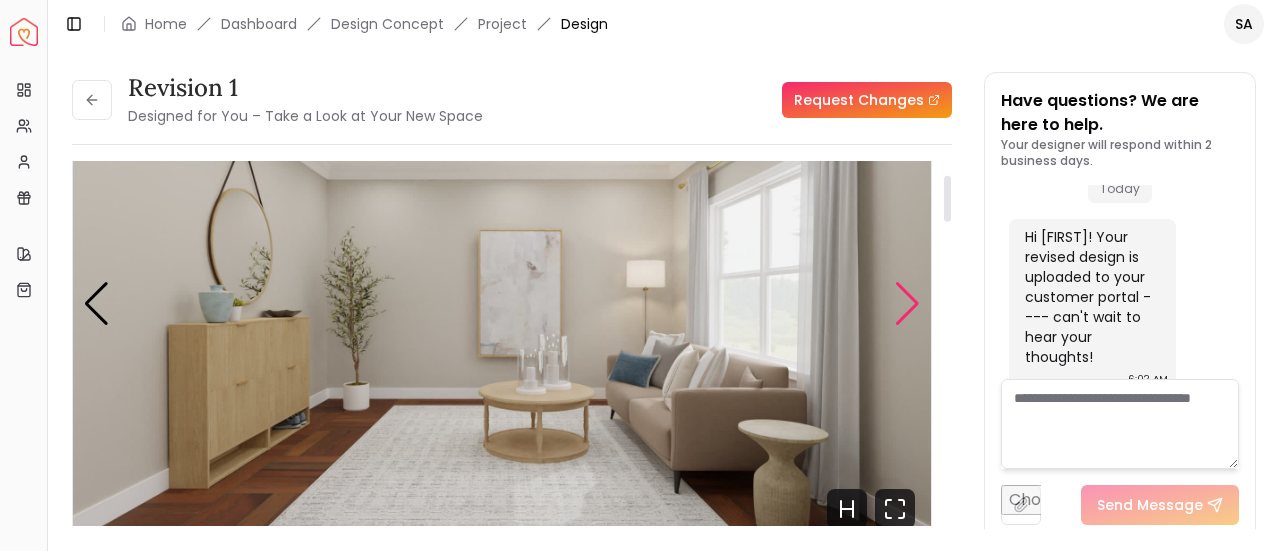 click at bounding box center [907, 304] 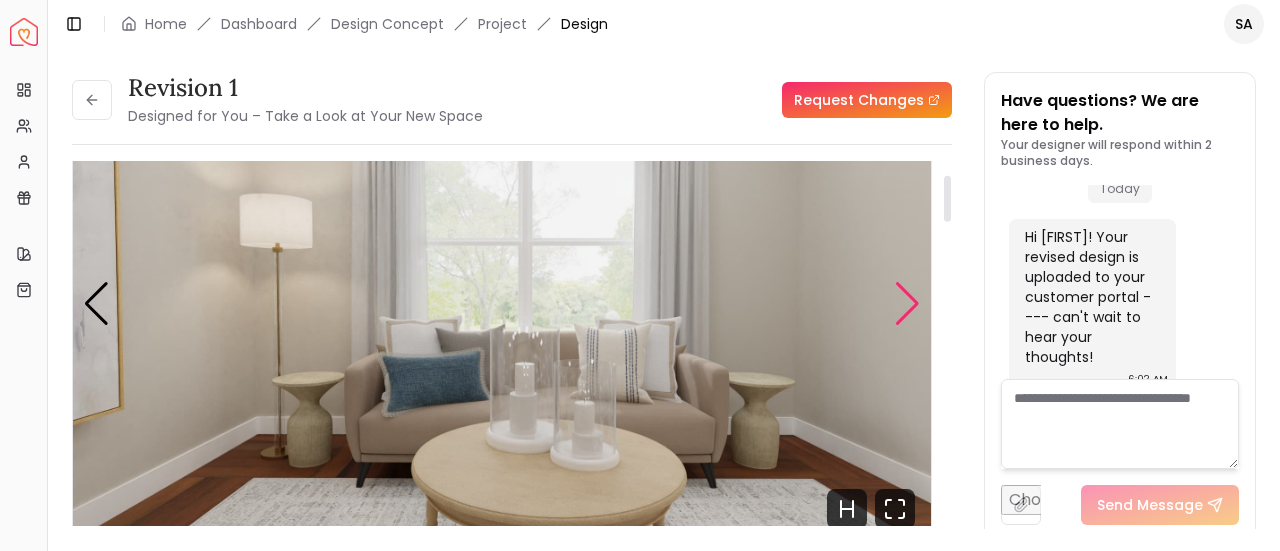 click at bounding box center (907, 304) 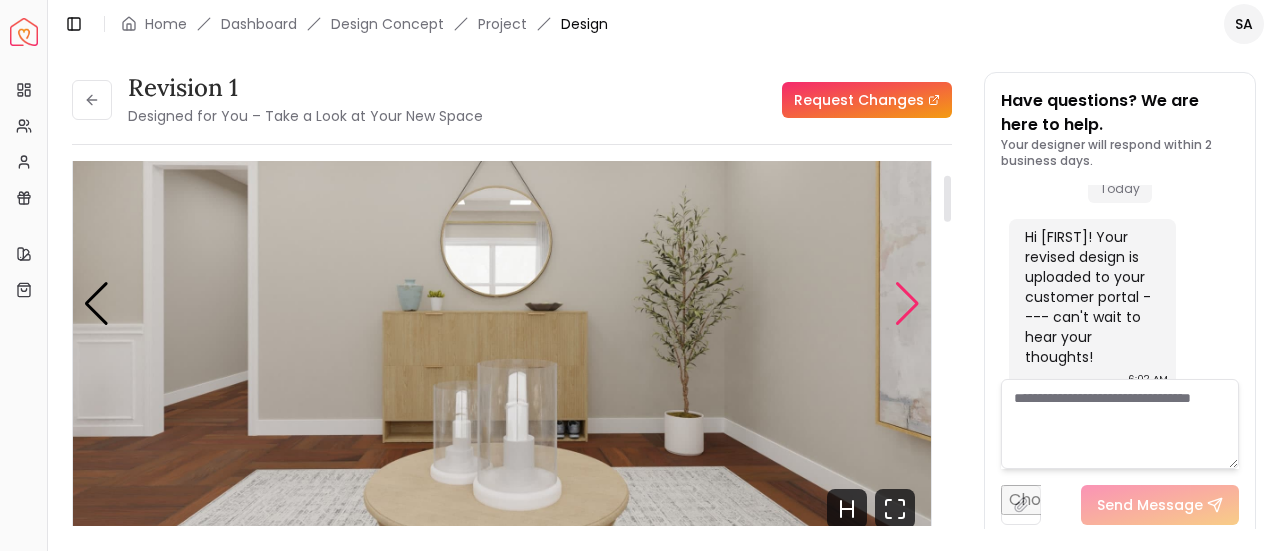 click at bounding box center (907, 304) 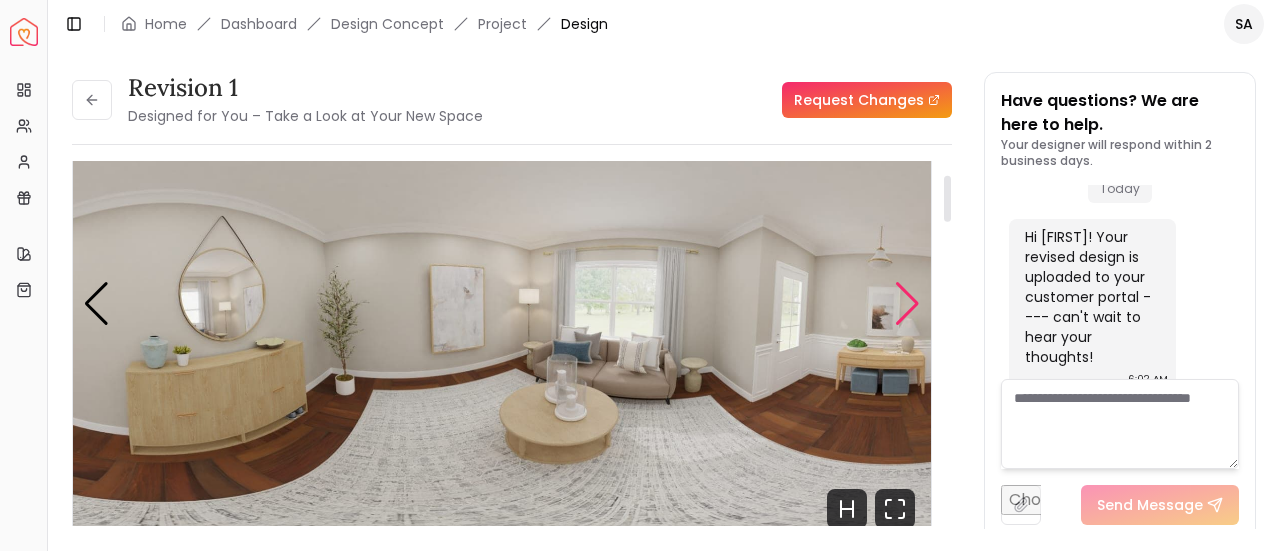 click at bounding box center (907, 304) 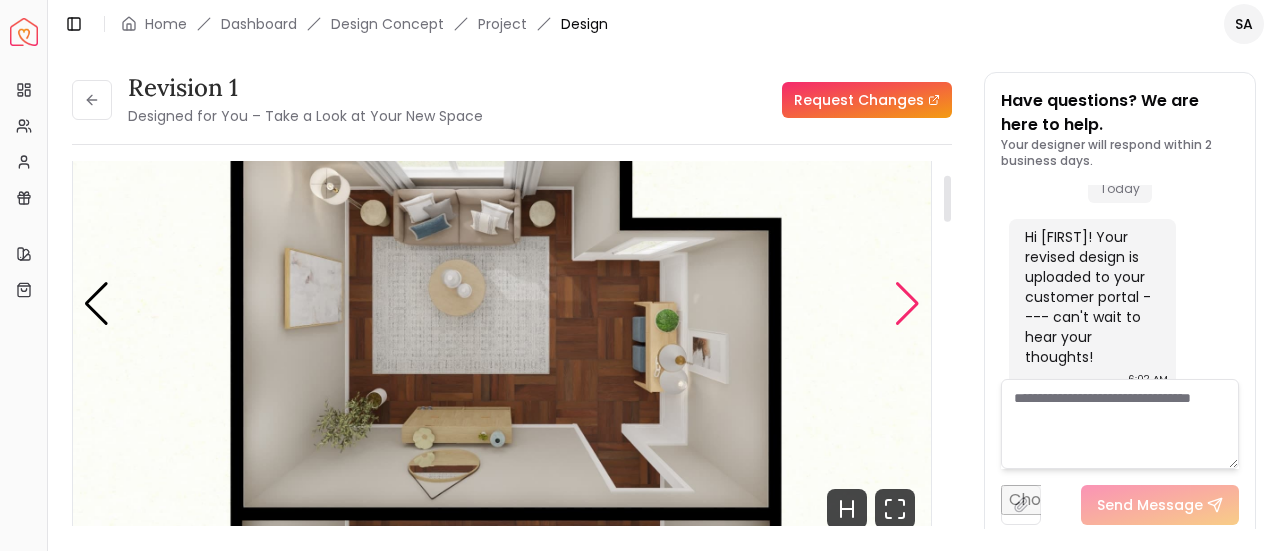 click at bounding box center [907, 304] 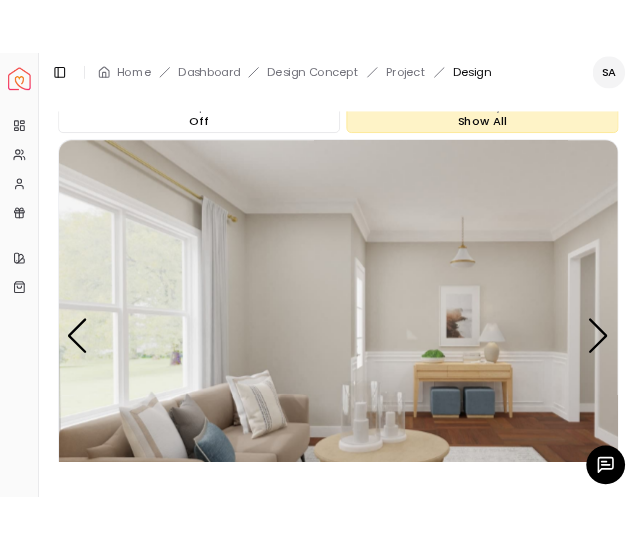 scroll, scrollTop: 196, scrollLeft: 0, axis: vertical 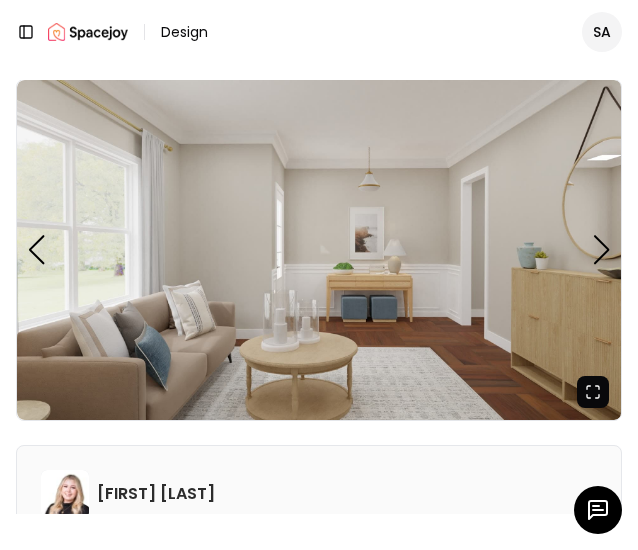 click 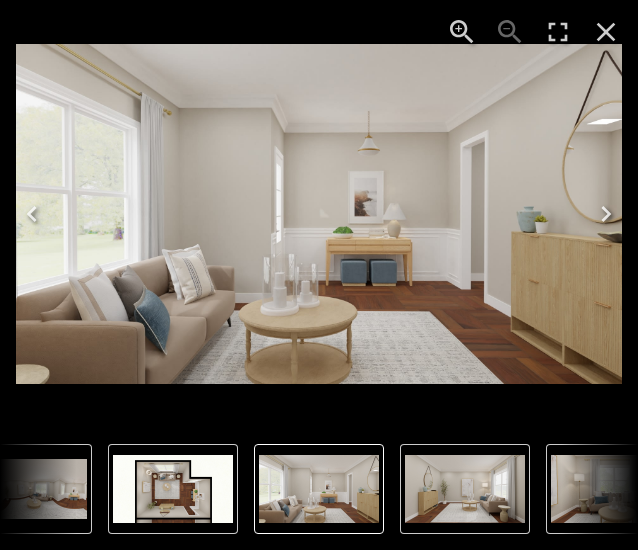 click 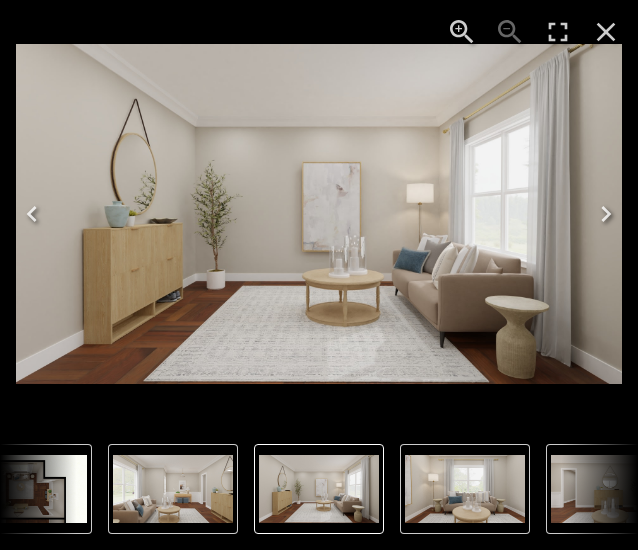 click 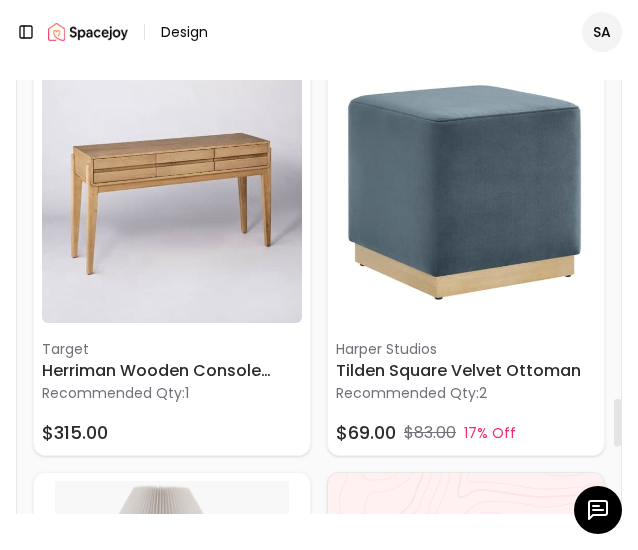 scroll, scrollTop: 2933, scrollLeft: 0, axis: vertical 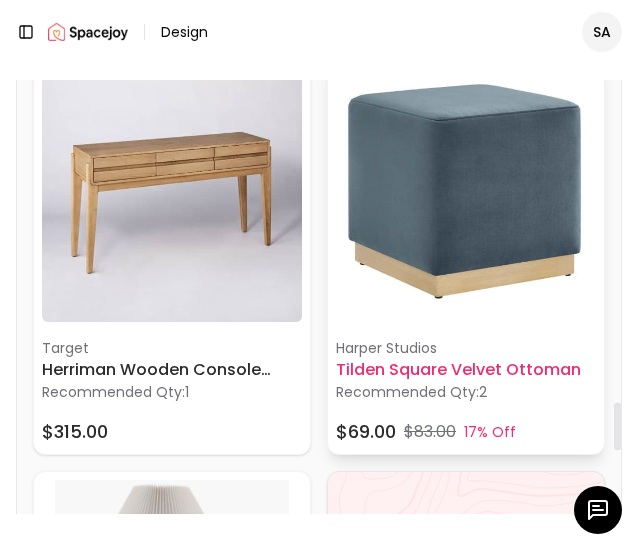 click at bounding box center (466, 192) 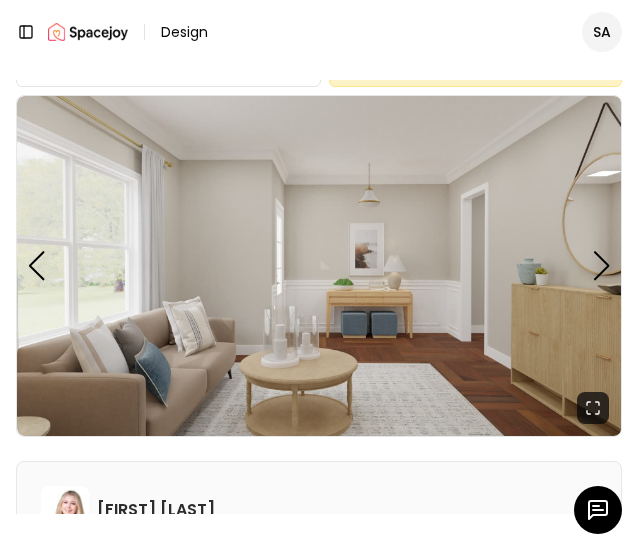 scroll, scrollTop: 166, scrollLeft: 0, axis: vertical 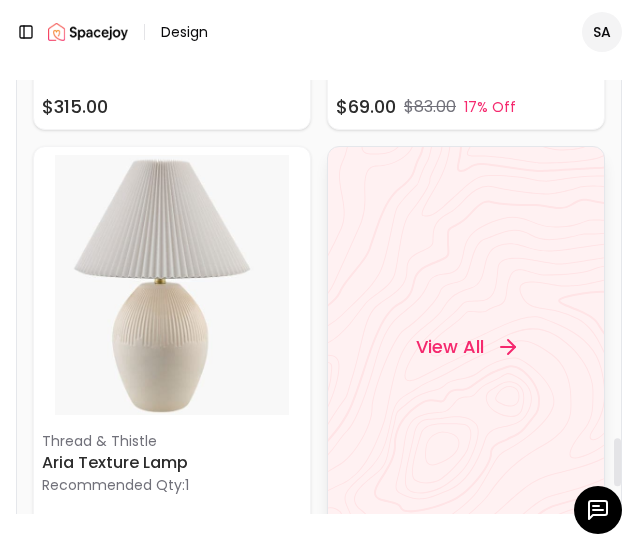 click on "View All" at bounding box center (466, 347) 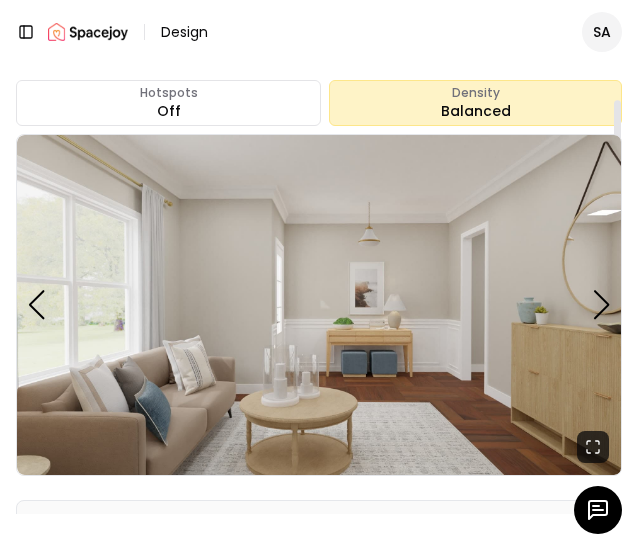 scroll, scrollTop: 187, scrollLeft: 0, axis: vertical 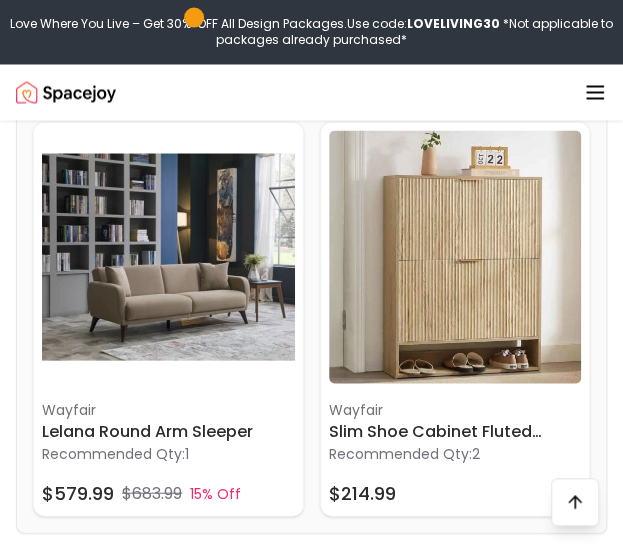 click at bounding box center (455, 256) 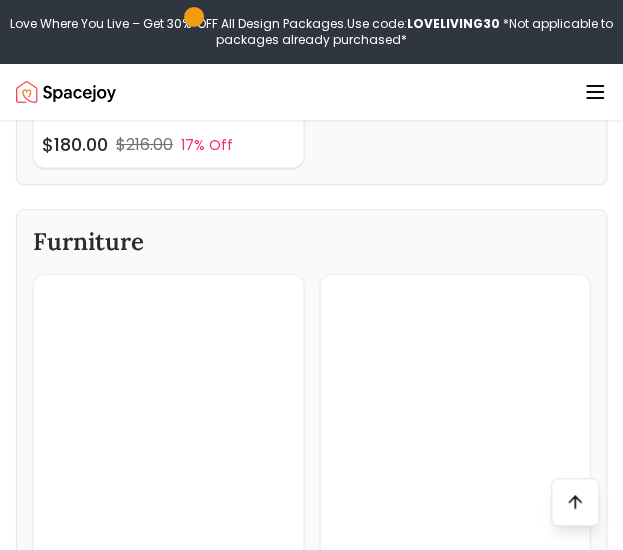 scroll, scrollTop: 3736, scrollLeft: 0, axis: vertical 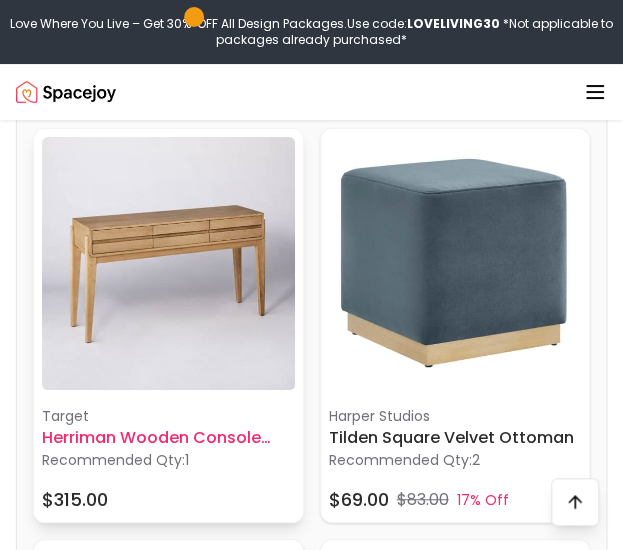 click at bounding box center [168, 263] 